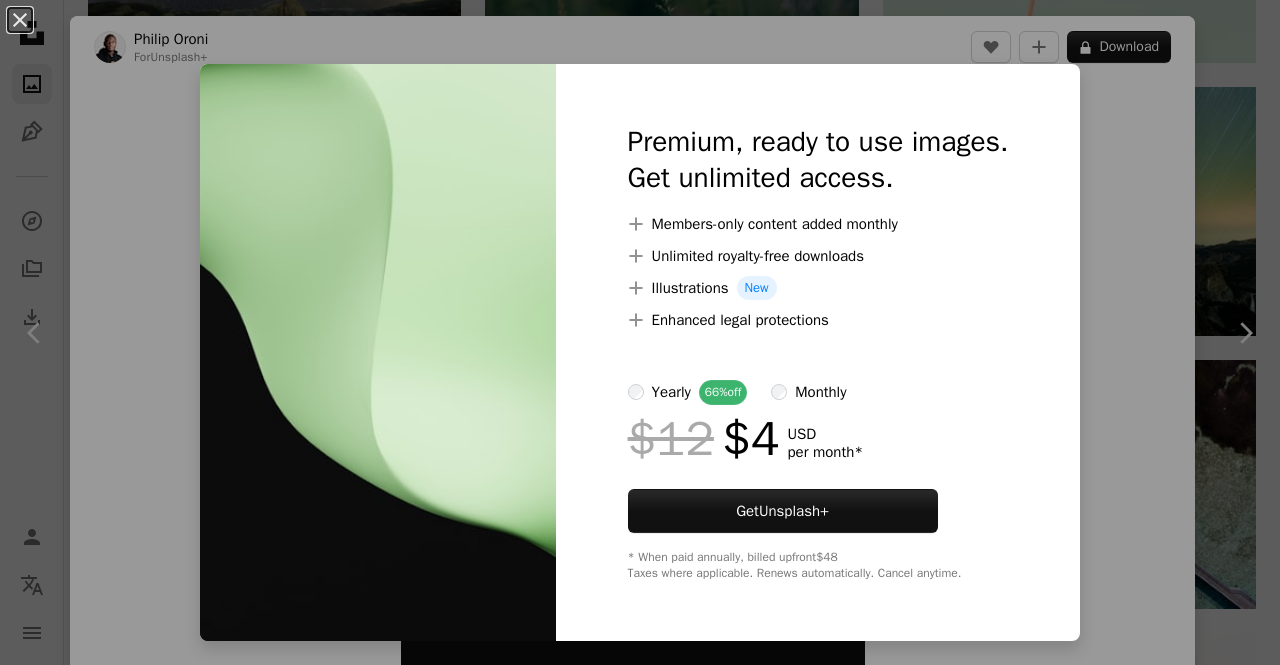 scroll, scrollTop: 3100, scrollLeft: 0, axis: vertical 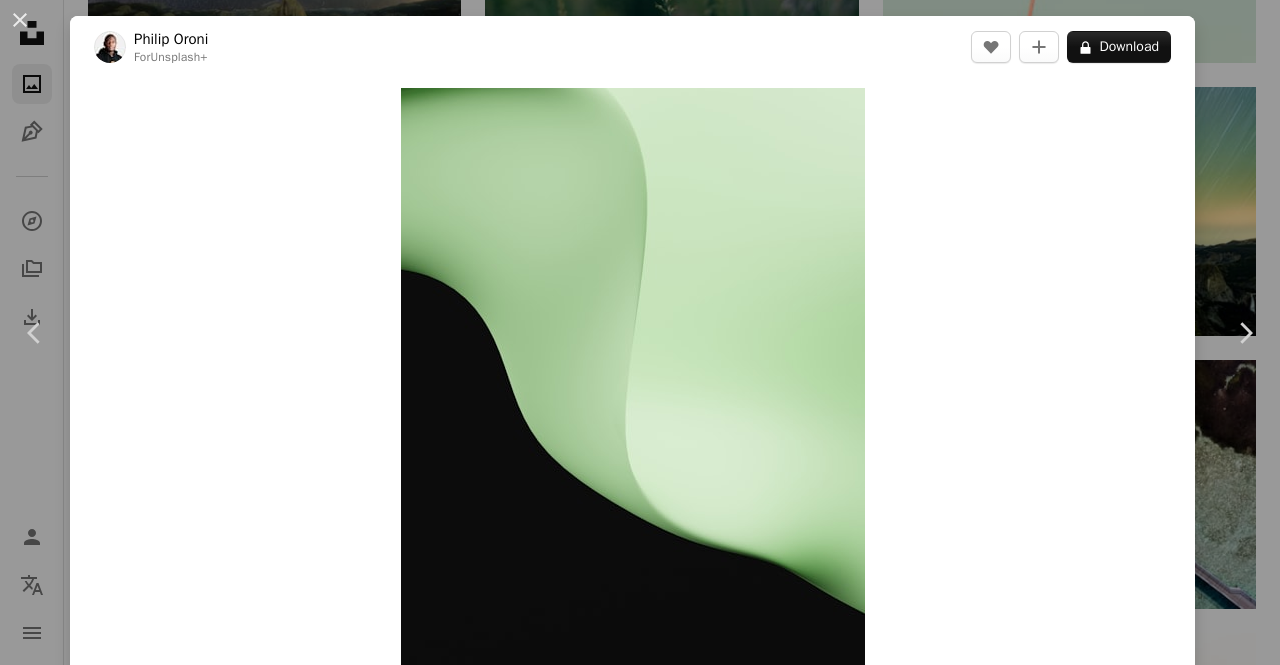 click on "Unsplash logo Unsplash Home A photo Pen Tool A compass A stack of folders Download Photos Chevron down Person Localization icon navigation menu A magnifying glass Visual search Get Unsplash+ Log in Submit an image Featured Featured Wallpapers Nature 3D Renders Textures Travel Film People Architecture & Interiors Street Photography Experimental Wallpapers Curated by Unsplash From epic drone shots to inspiring moments in nature — enjoy the best background for your desktop or mobile. Submit to Wallpapers –– –––– –––– – –––– –––– – –– –––– ––– –– ––– ––– –– –––. Top contributors Marek Piwnicki (@marekpiwnicki) Wolfgang Hasselmann (@wolfgang_hasselmann) Eugene Golovesov (@eugene_golovesov) Pawel Czerwinski (@pawel_czerwinski) Featured Albert Salim Wallpapers Curated by Unsplash From epic drone shots to inspiring moments in nature — enjoy the best background for your desktop or mobile. Submit to Wallpapers Learn More A heart For" at bounding box center [640, 508] 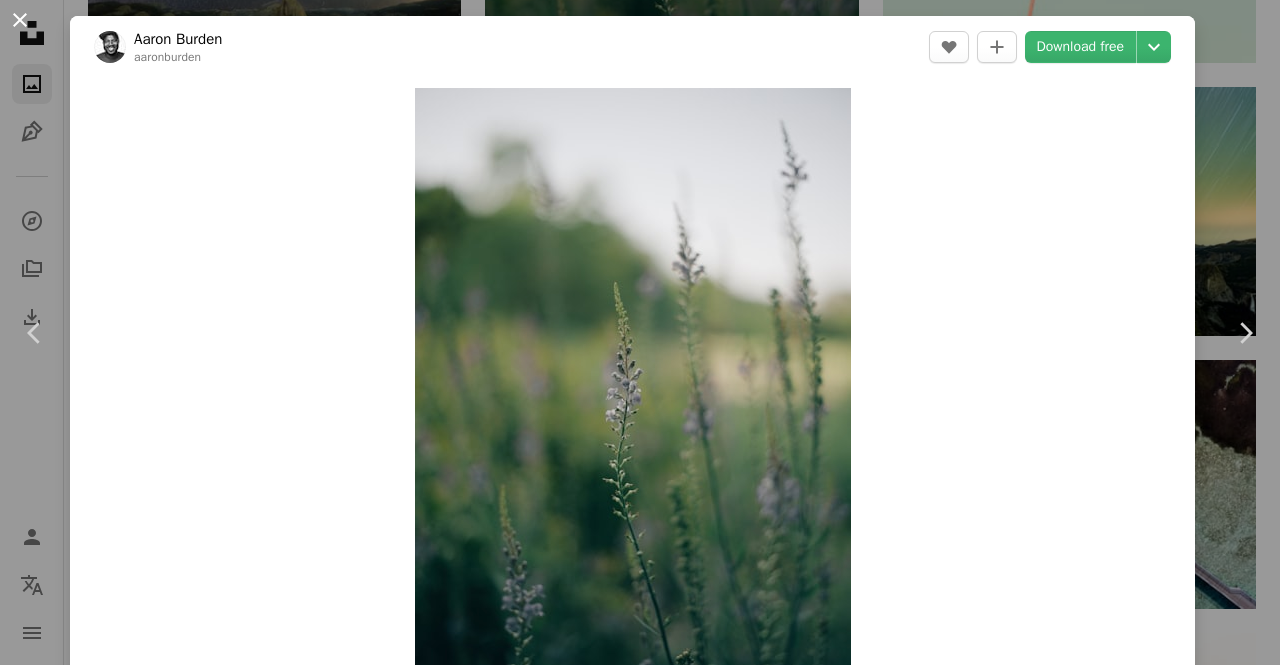 click on "An X shape" at bounding box center (20, 20) 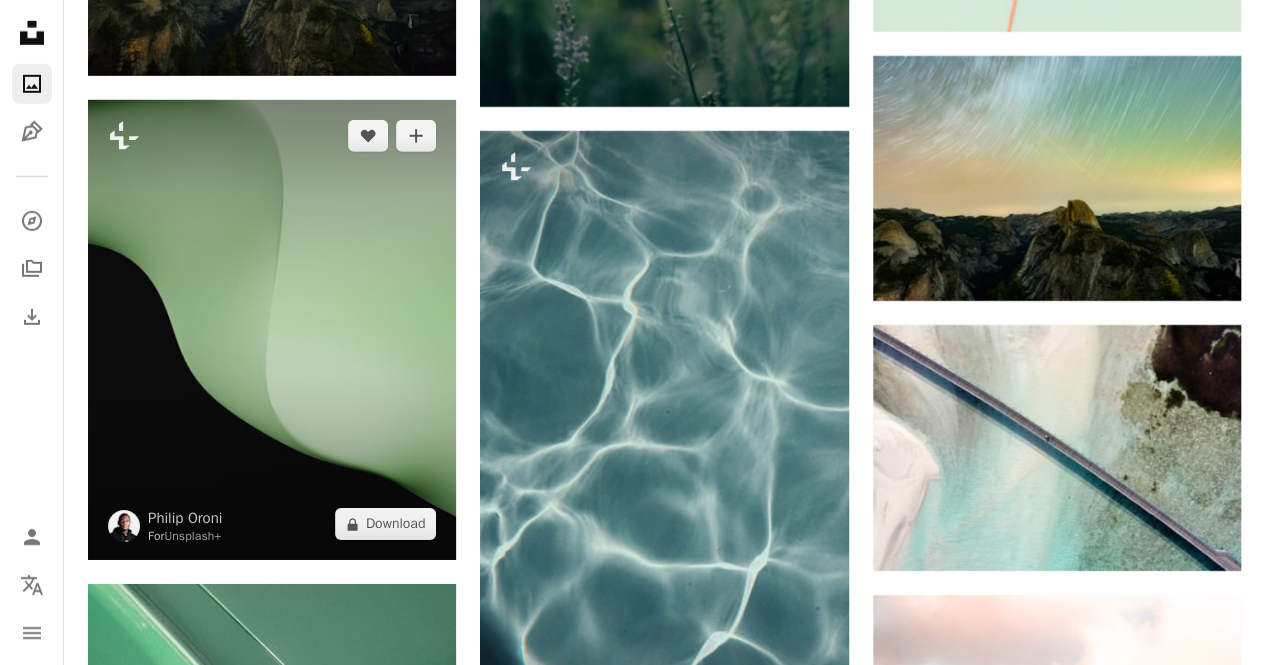 scroll, scrollTop: 3100, scrollLeft: 0, axis: vertical 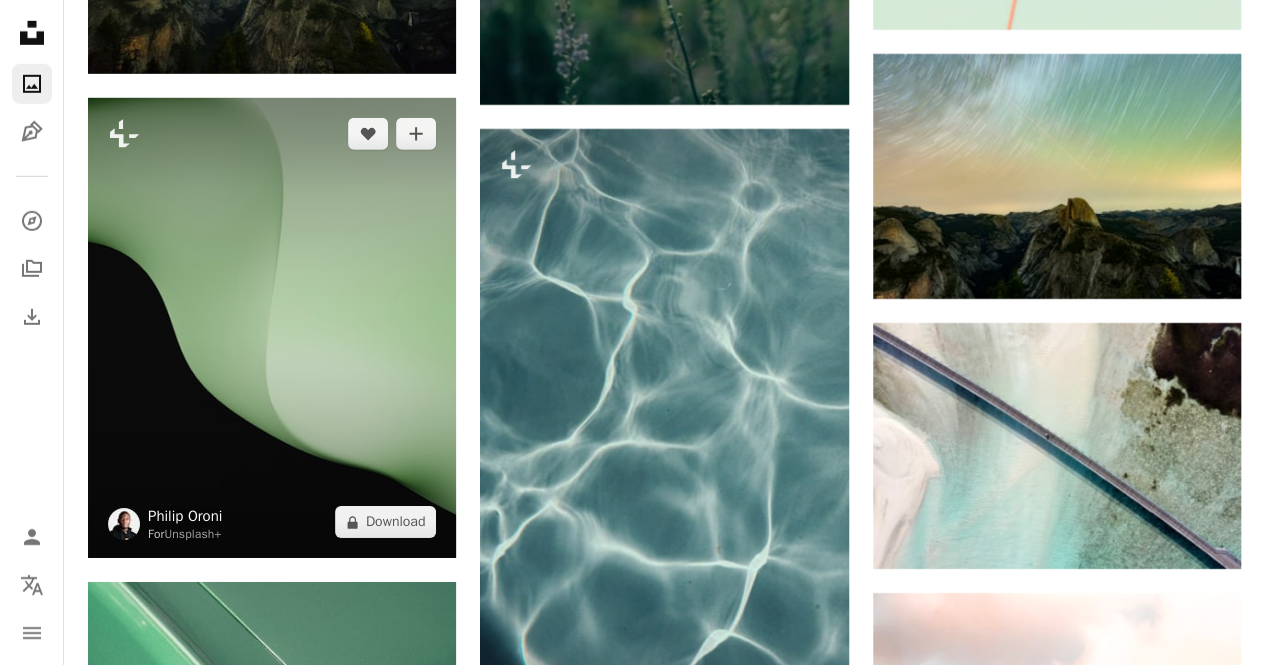 click on "Philip Oroni" at bounding box center (185, 516) 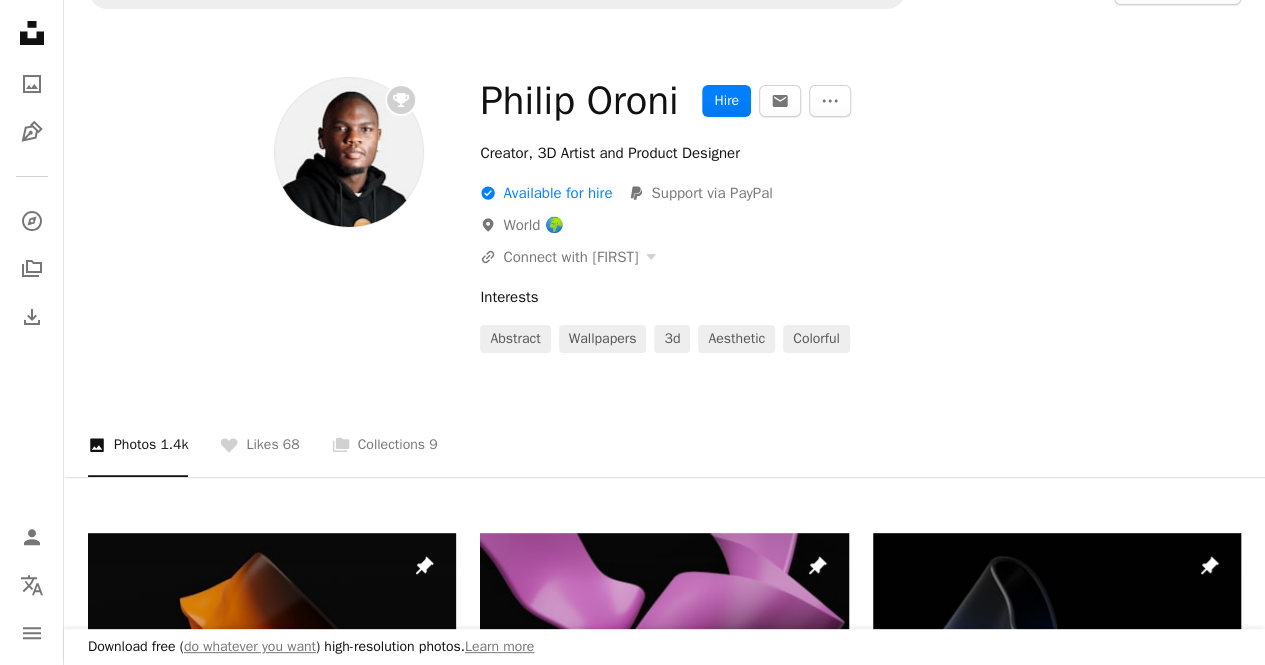 scroll, scrollTop: 0, scrollLeft: 0, axis: both 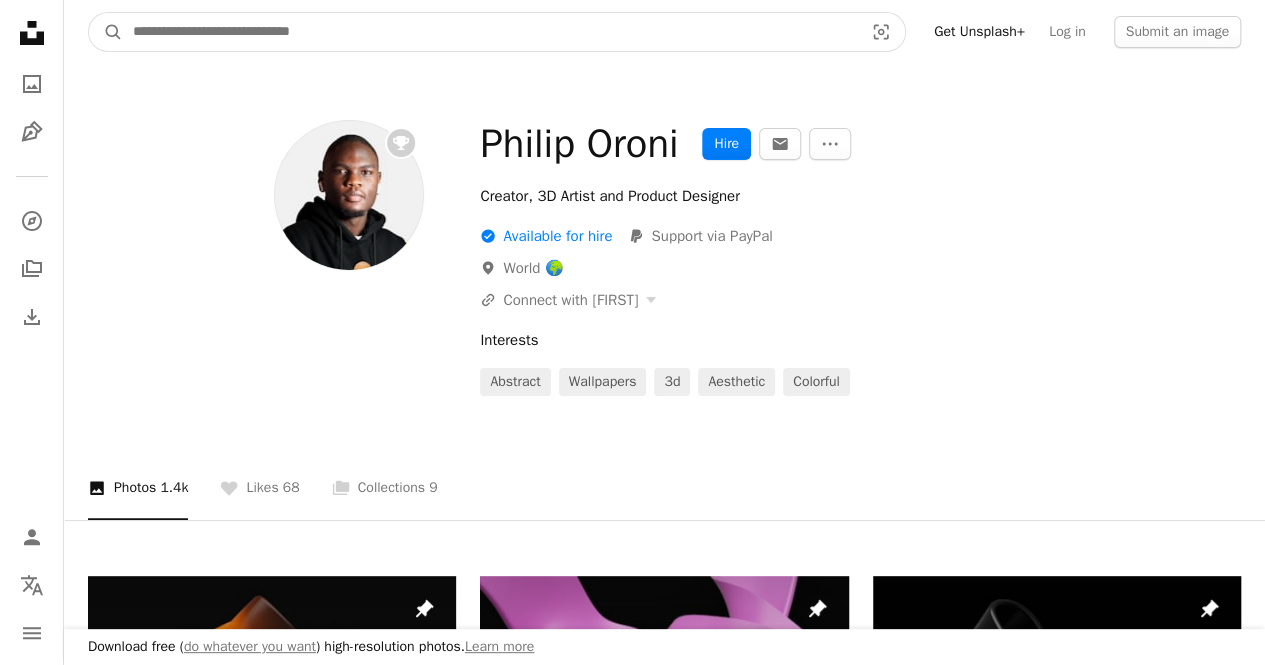click at bounding box center (490, 32) 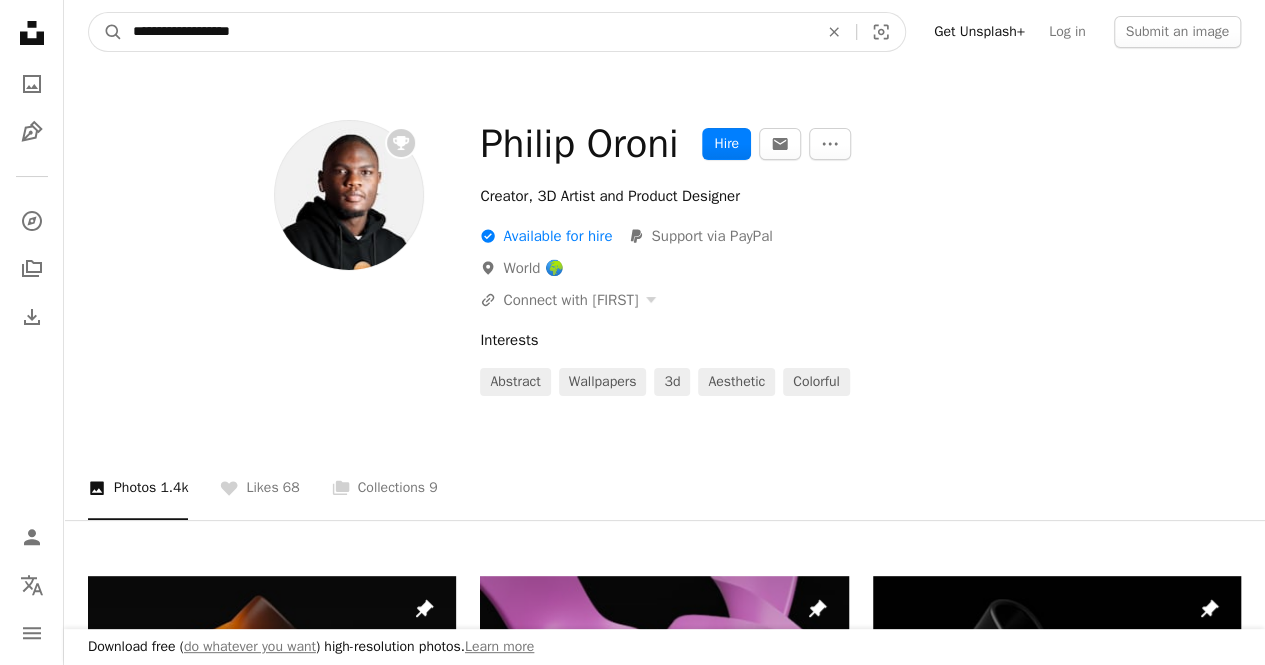 type on "**********" 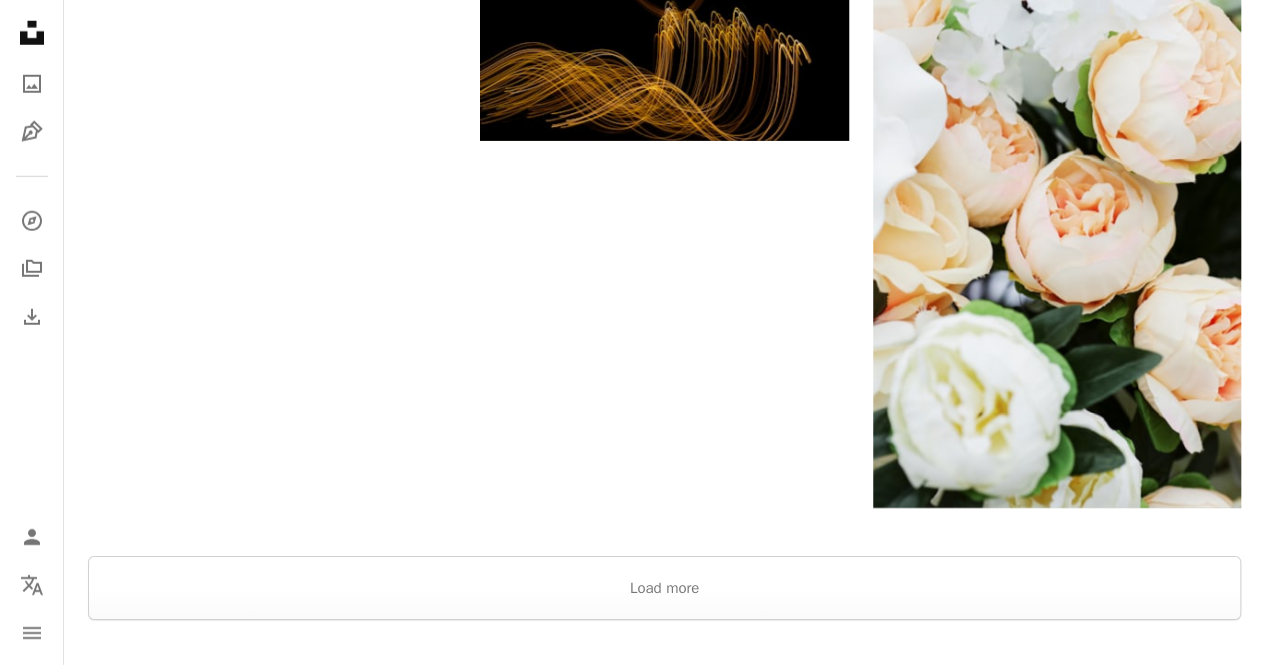 scroll, scrollTop: 3200, scrollLeft: 0, axis: vertical 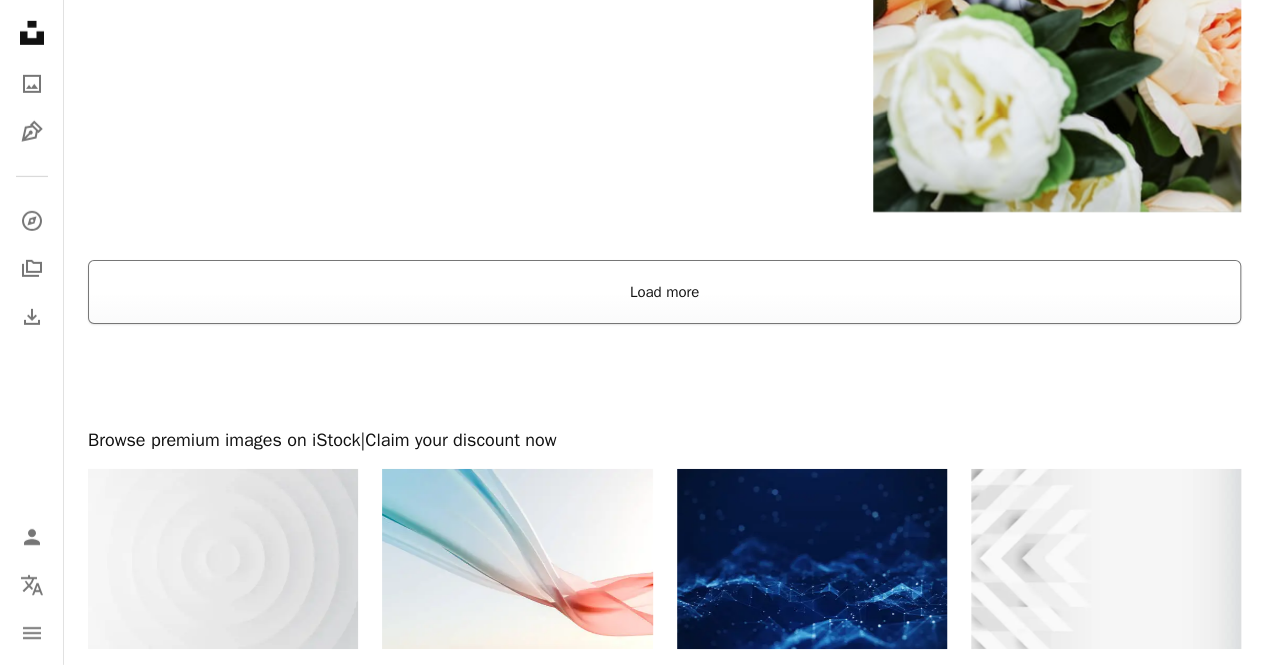 click on "Load more" at bounding box center (664, 292) 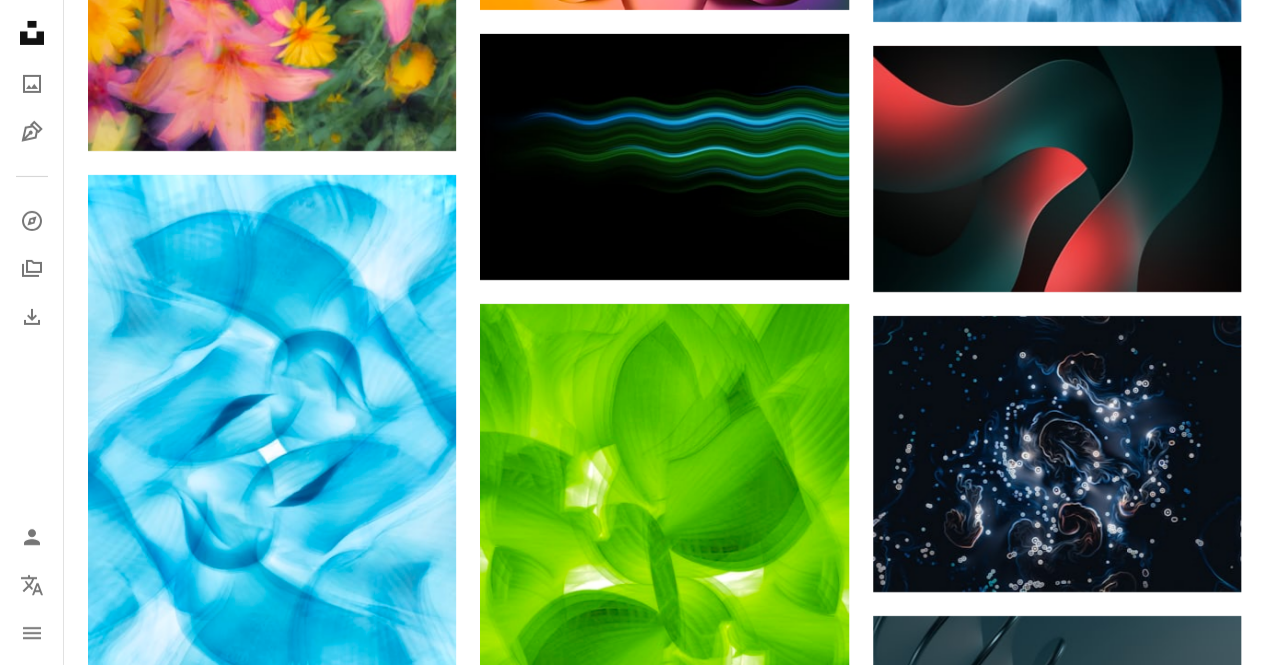 scroll, scrollTop: 29899, scrollLeft: 0, axis: vertical 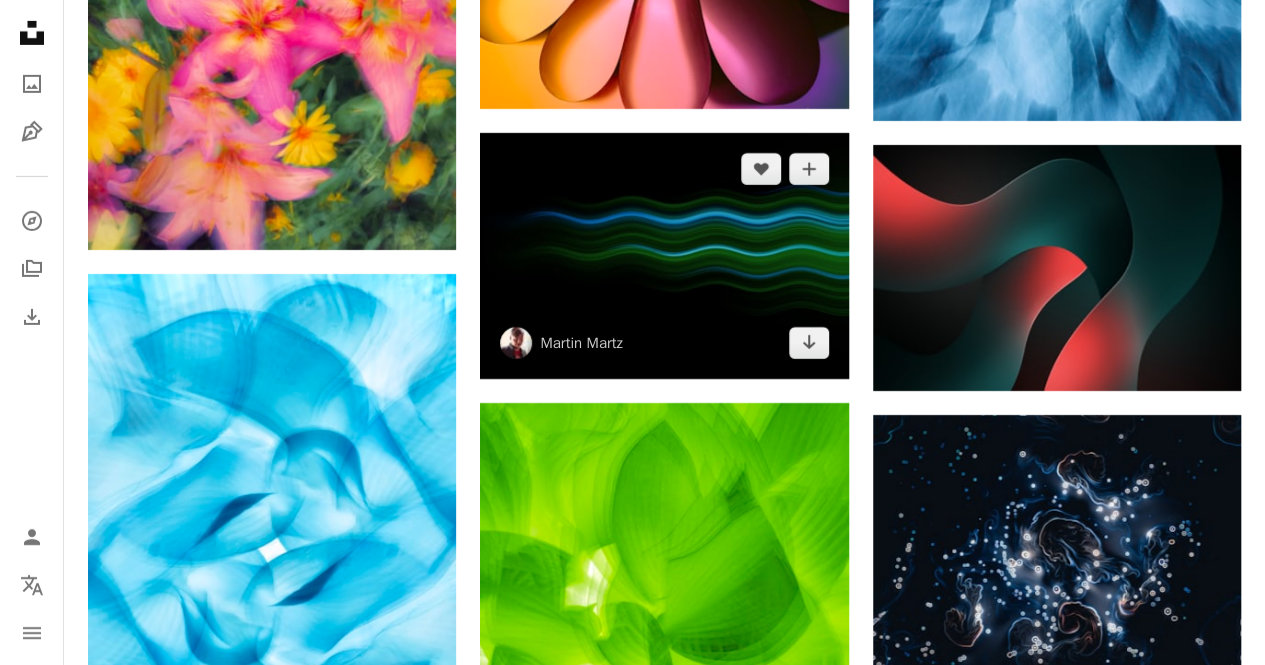 click at bounding box center [664, 256] 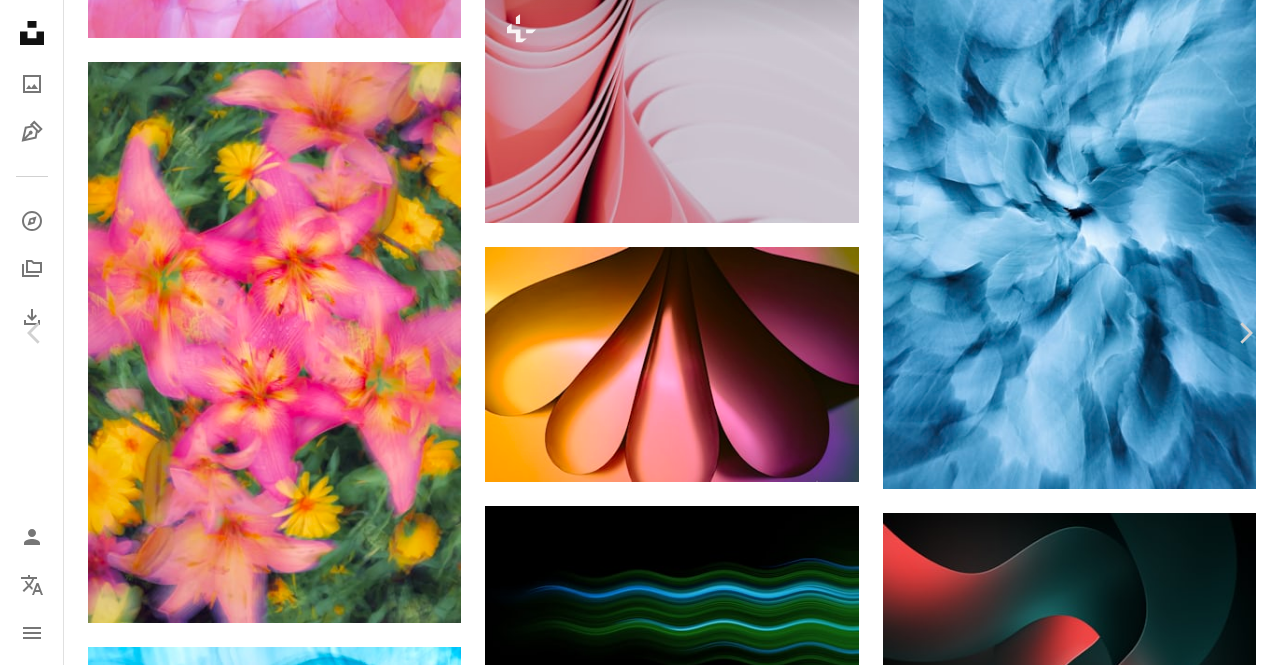 click 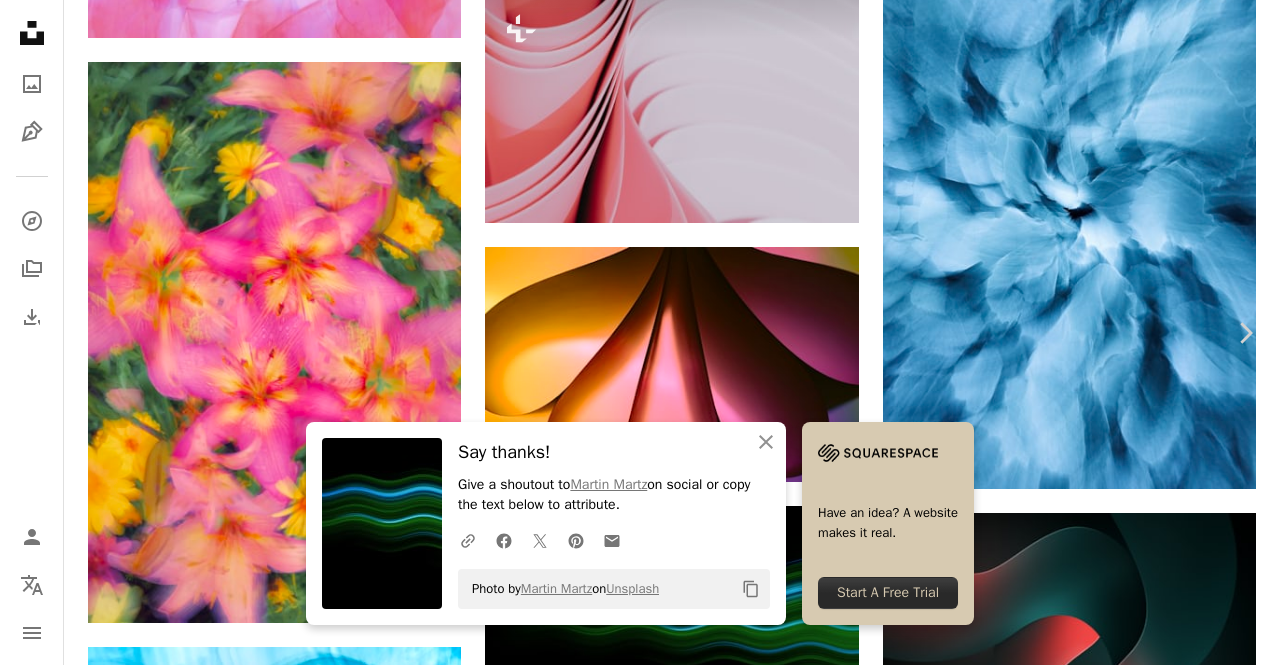 click on "Chevron left" at bounding box center (35, 333) 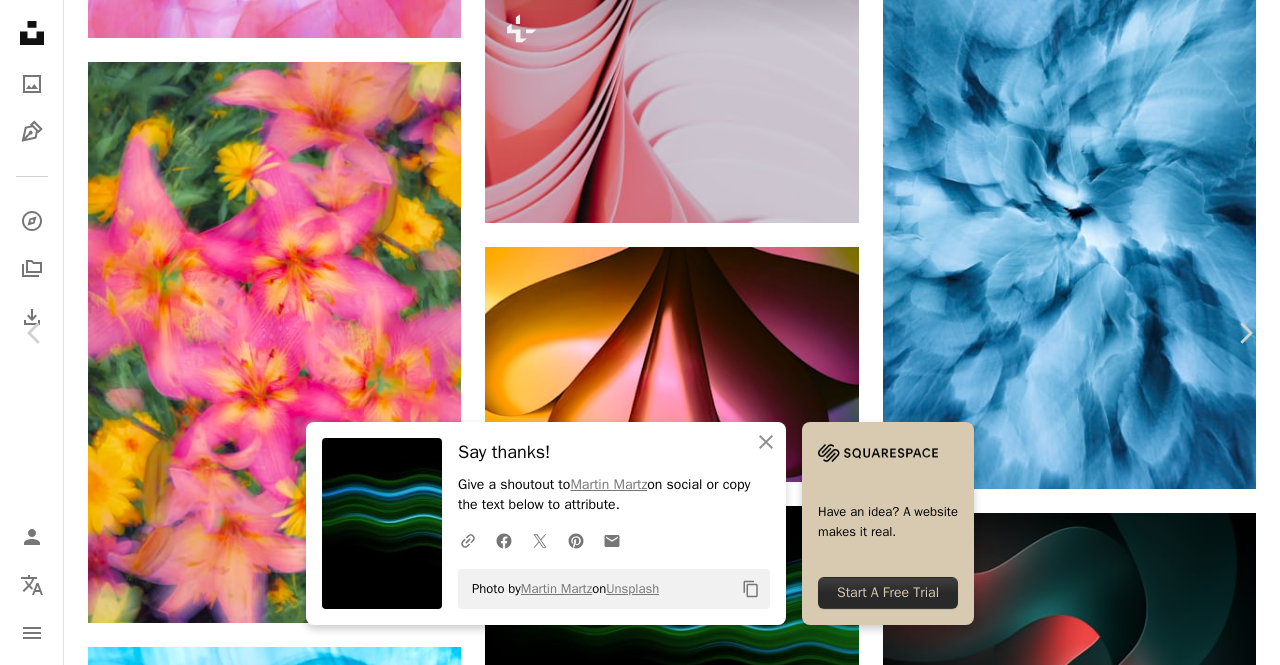 click on "Photo by [FIRST] [LAST] on Unsplash" at bounding box center (640, 5075) 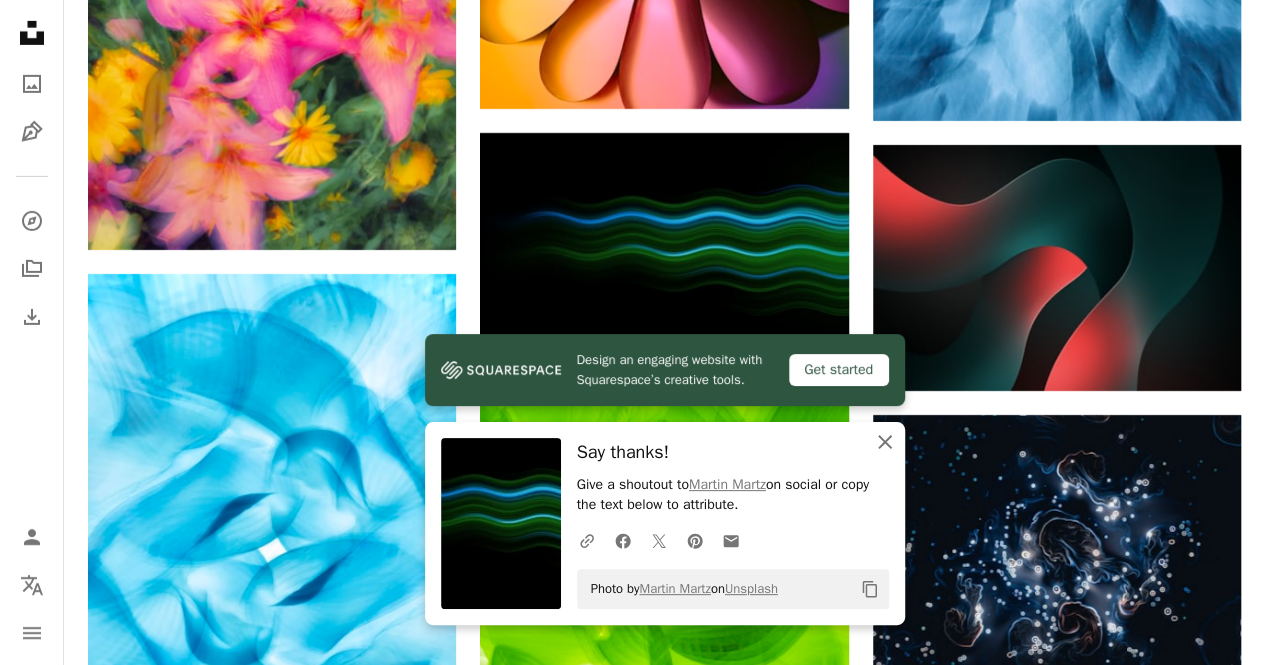 drag, startPoint x: 888, startPoint y: 434, endPoint x: 872, endPoint y: 439, distance: 16.763054 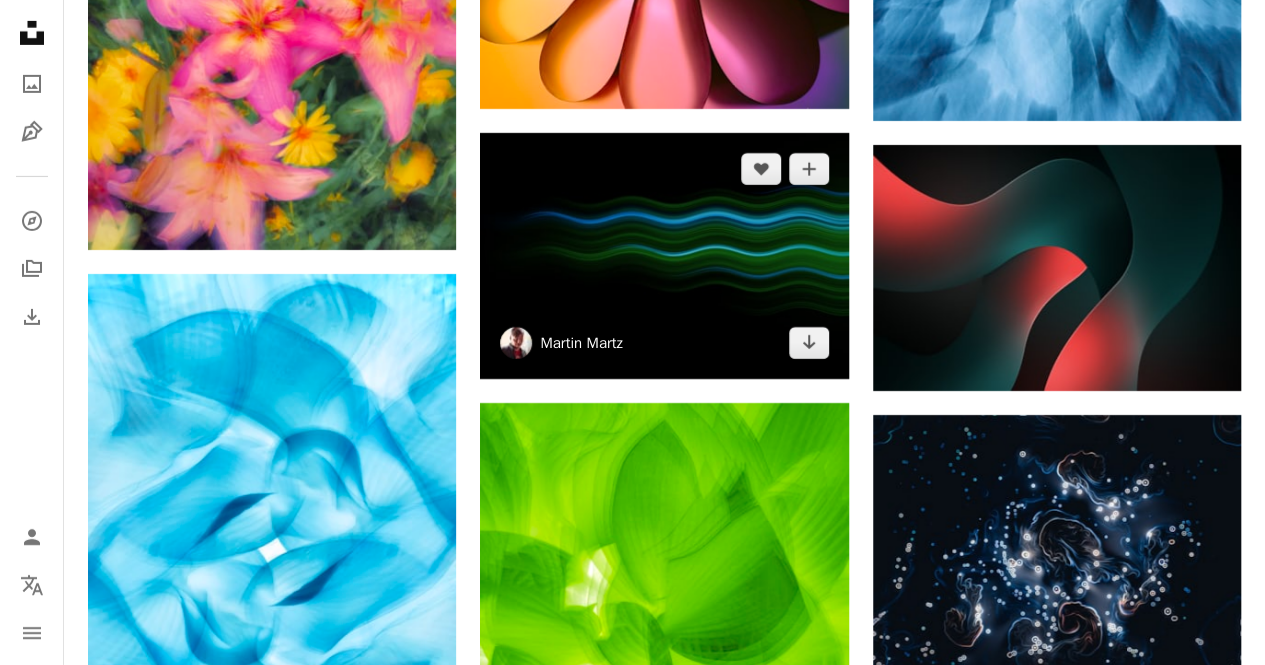 click on "Martin Martz" at bounding box center [581, 343] 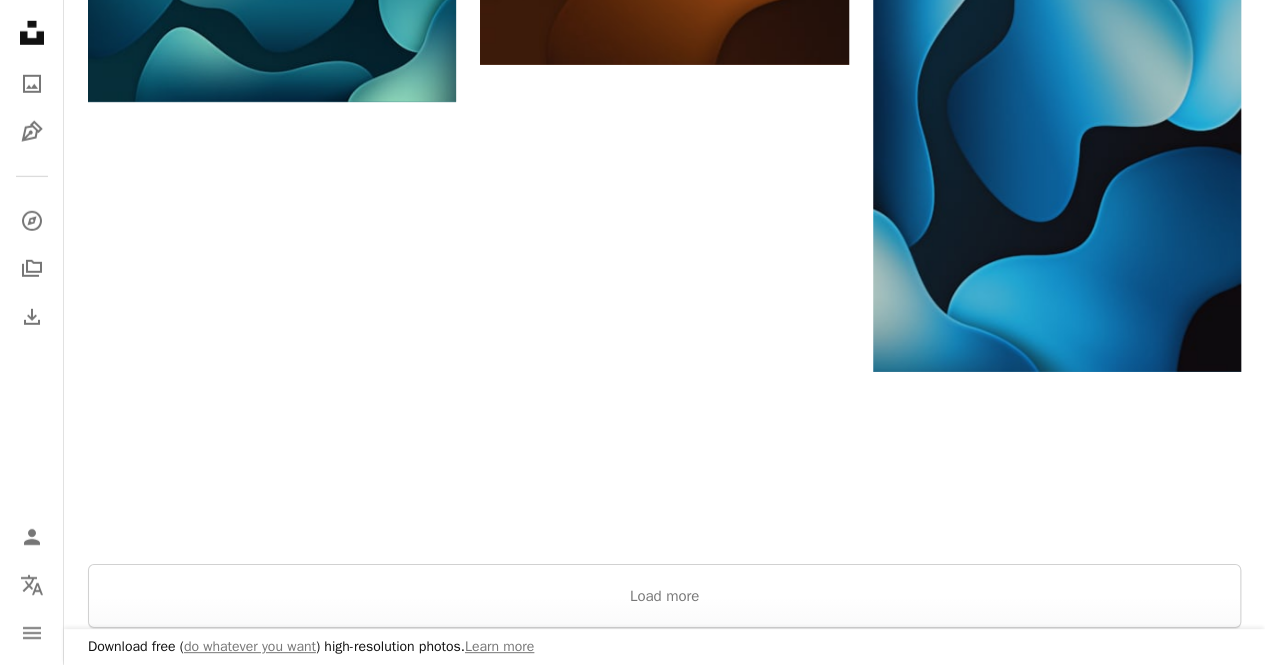 scroll, scrollTop: 2983, scrollLeft: 0, axis: vertical 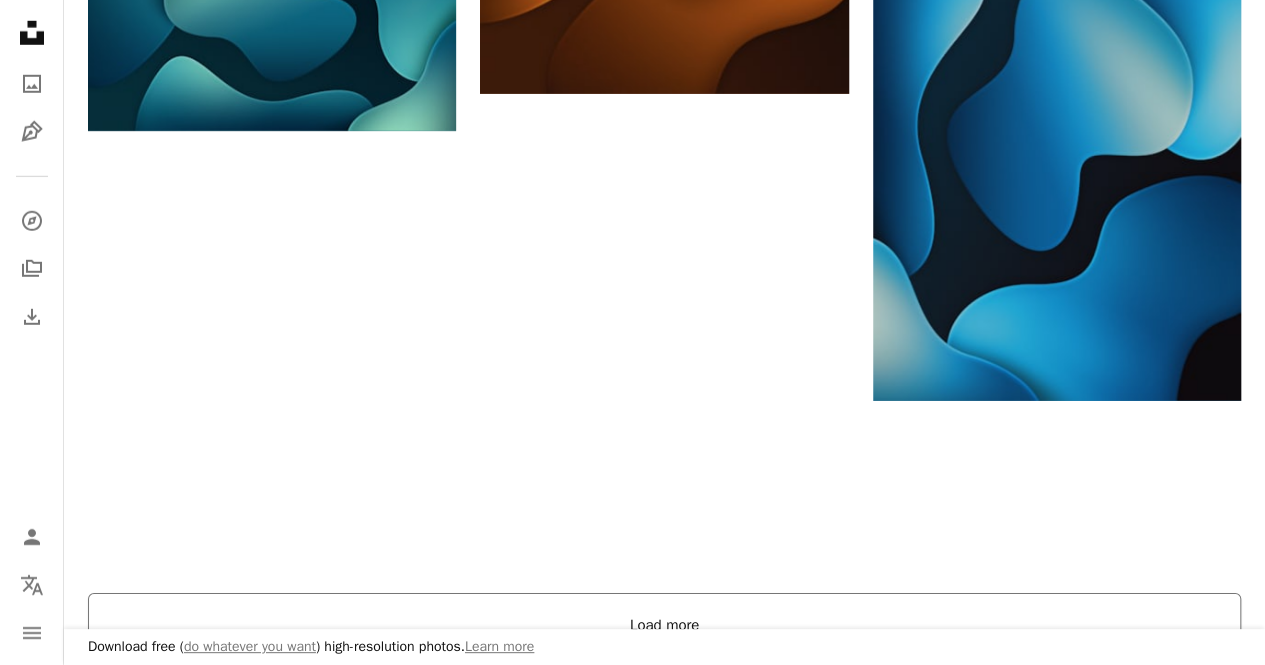 click on "Load more" at bounding box center (664, 625) 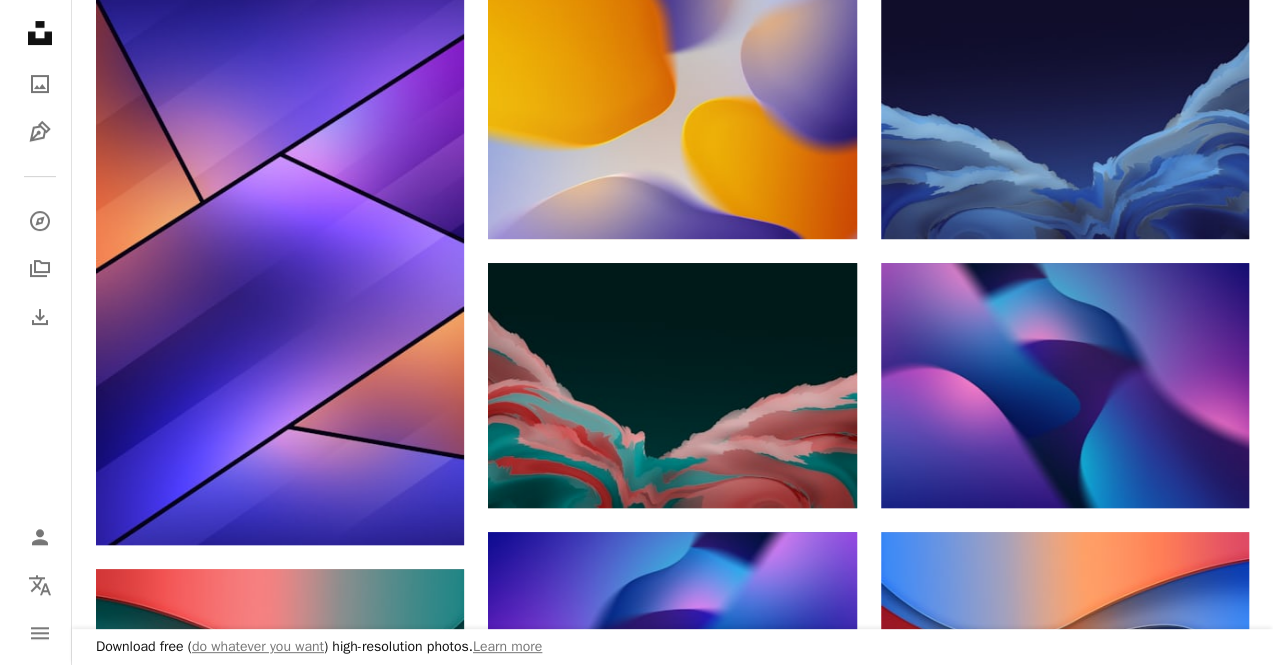 scroll, scrollTop: 8083, scrollLeft: 0, axis: vertical 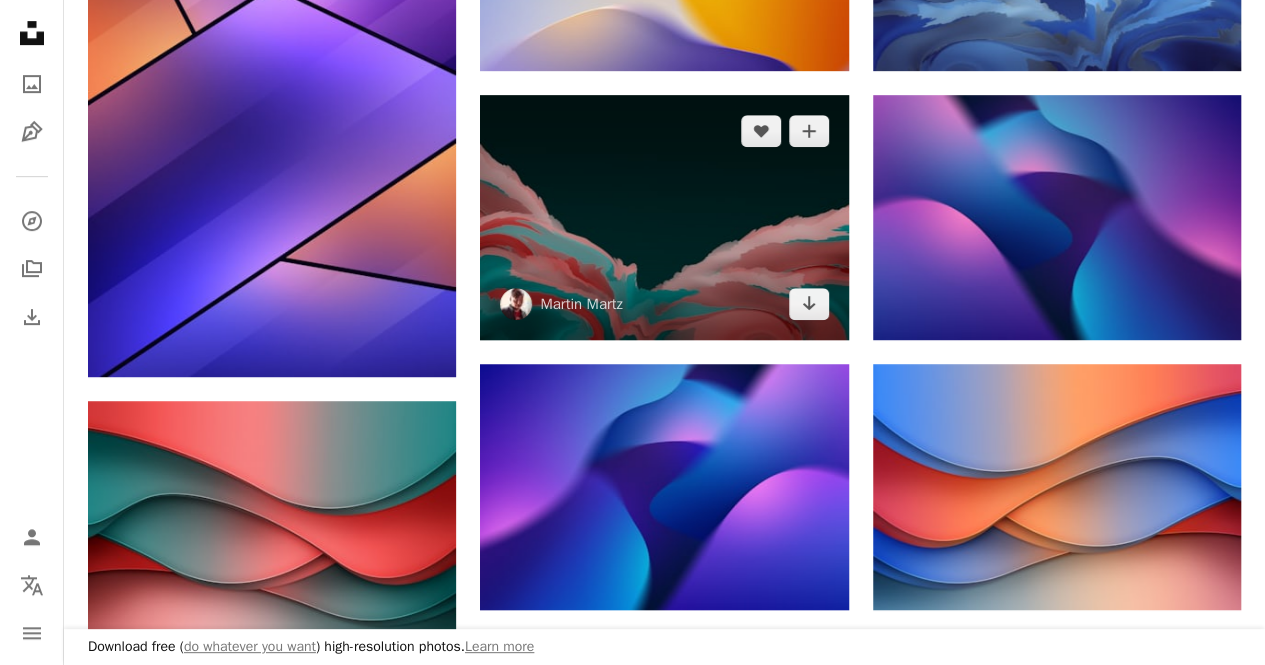 click at bounding box center [664, 218] 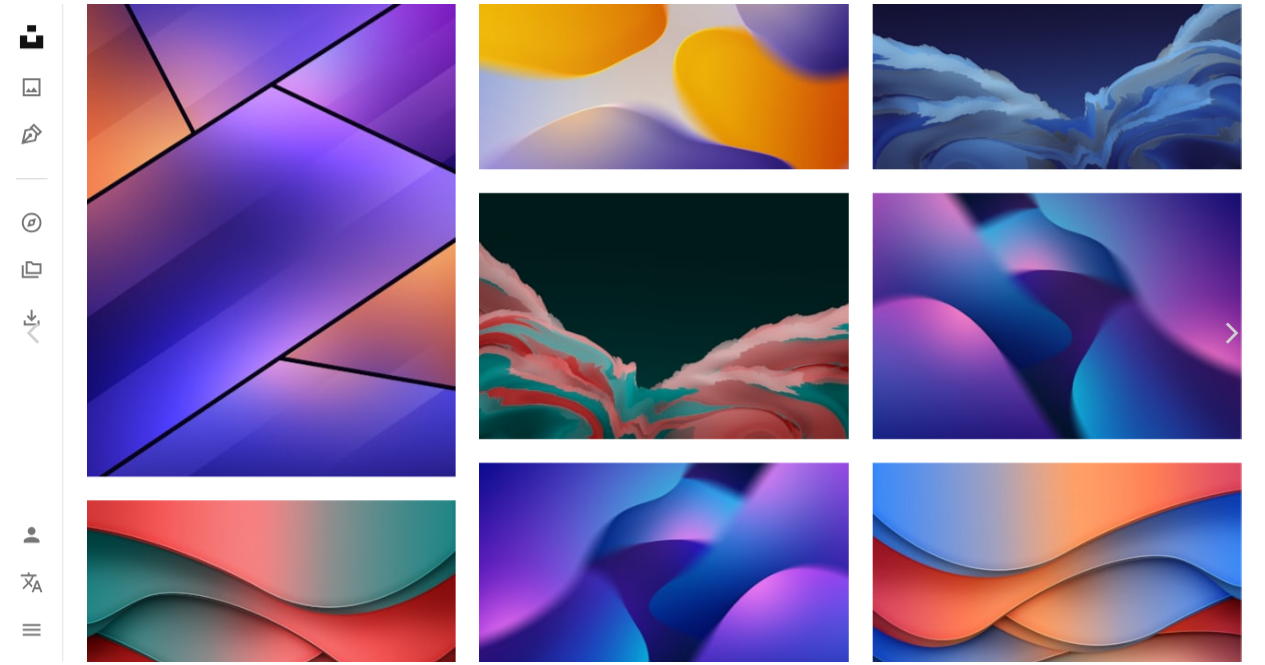 scroll, scrollTop: 0, scrollLeft: 0, axis: both 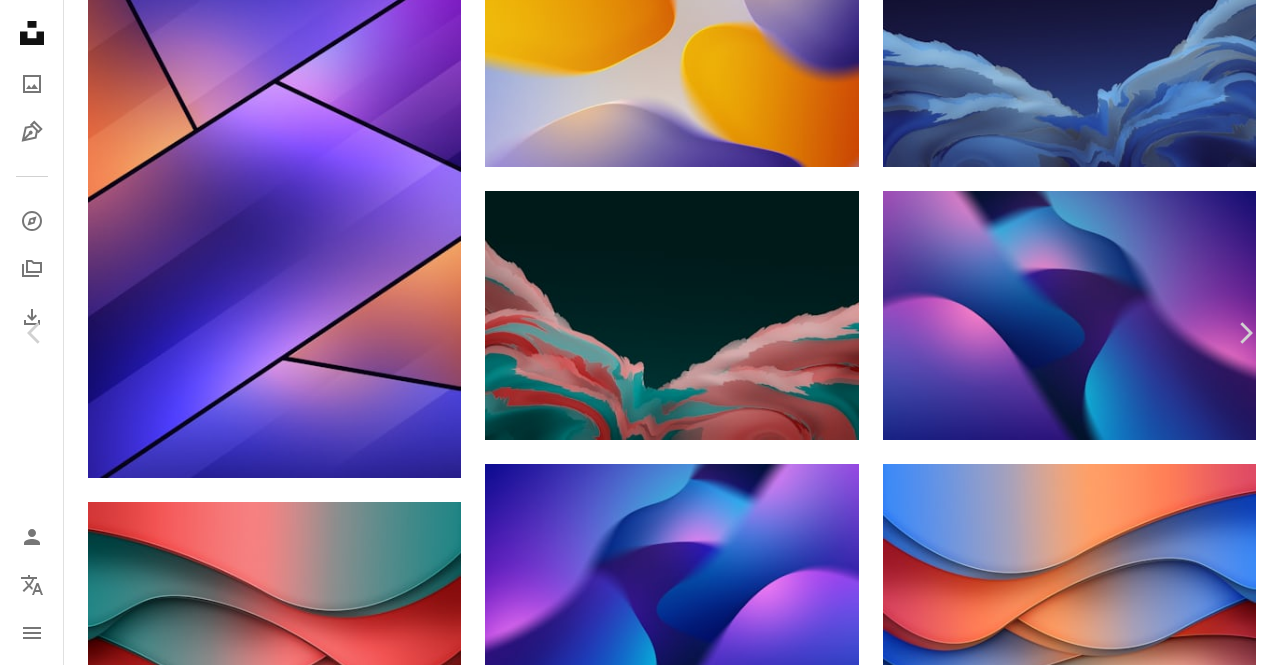 click on "Zoom in" at bounding box center [632, 3469] 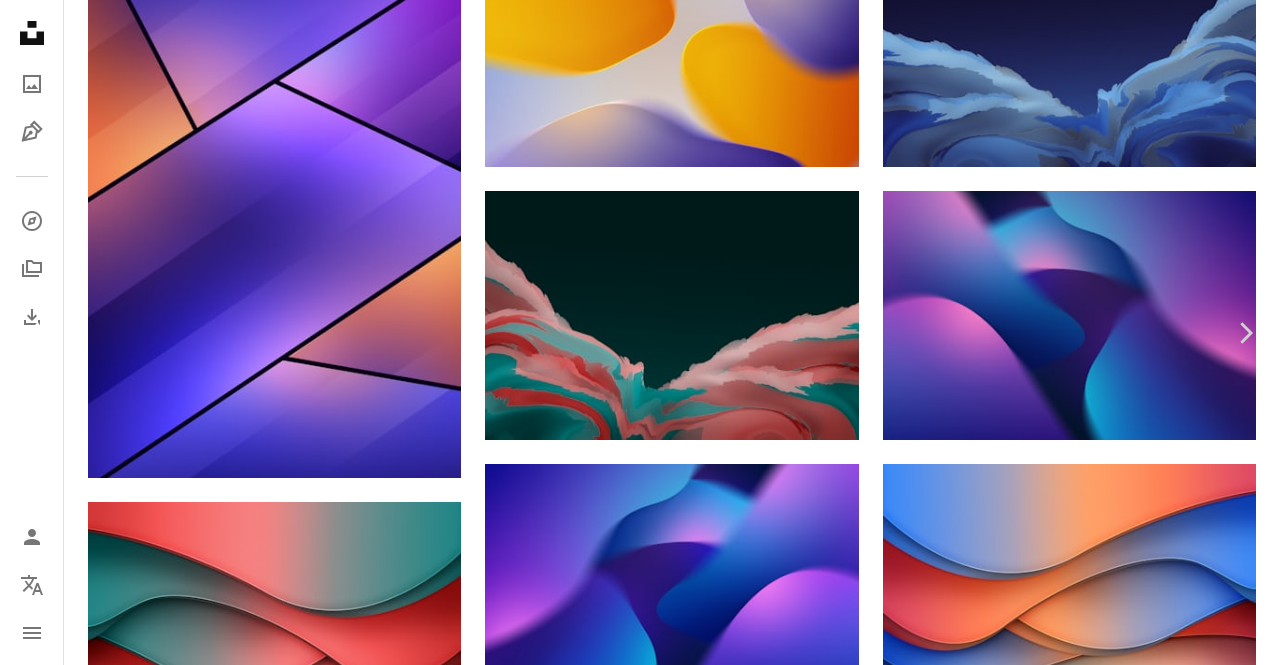 click on "Chevron left" at bounding box center [35, 333] 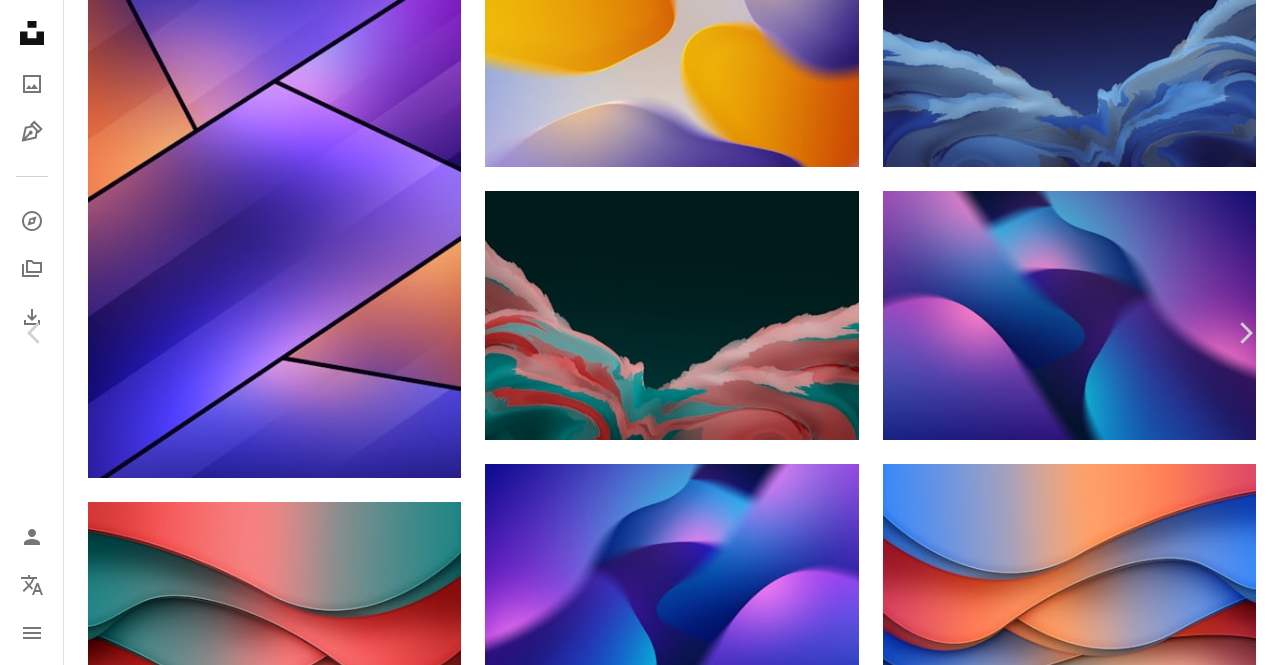 click on "[FIRST] [LAST]" at bounding box center (640, 3423) 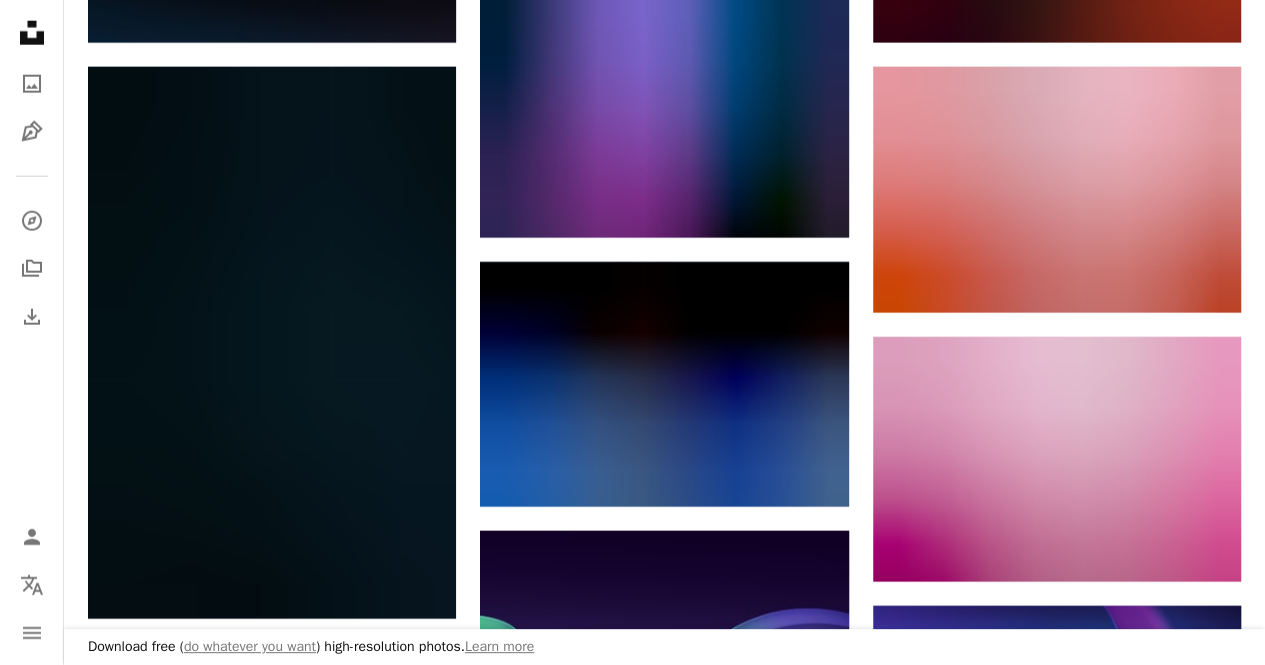 scroll, scrollTop: 13983, scrollLeft: 0, axis: vertical 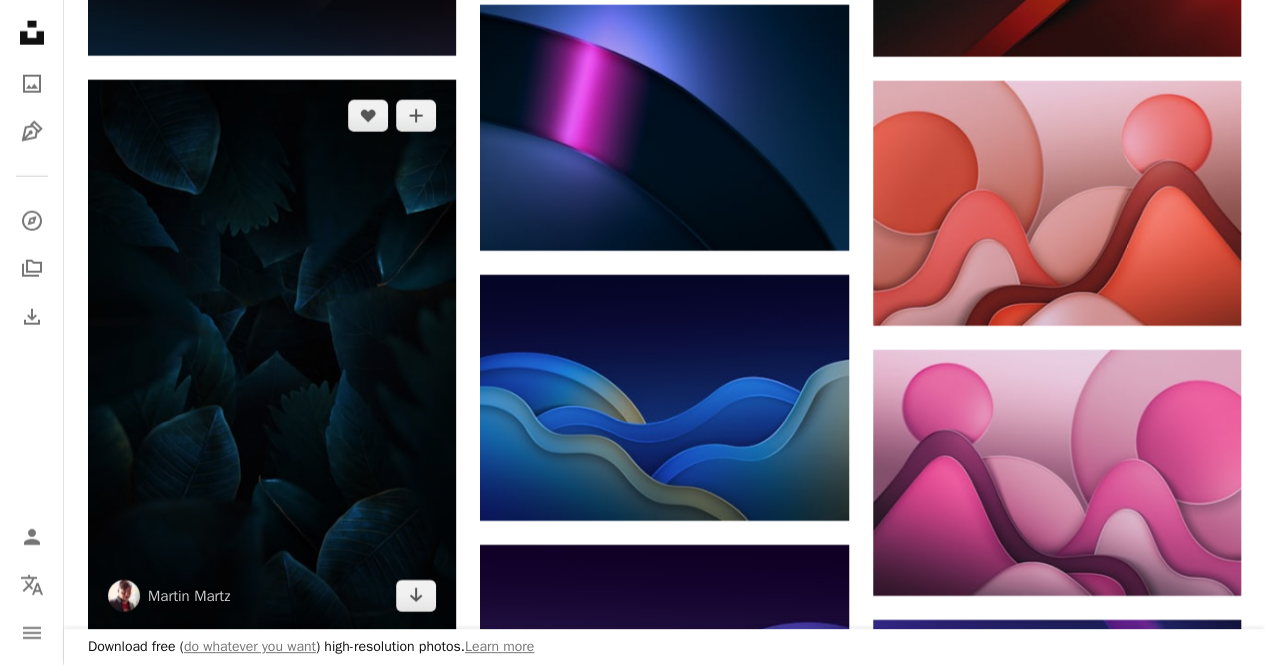 click at bounding box center [272, 356] 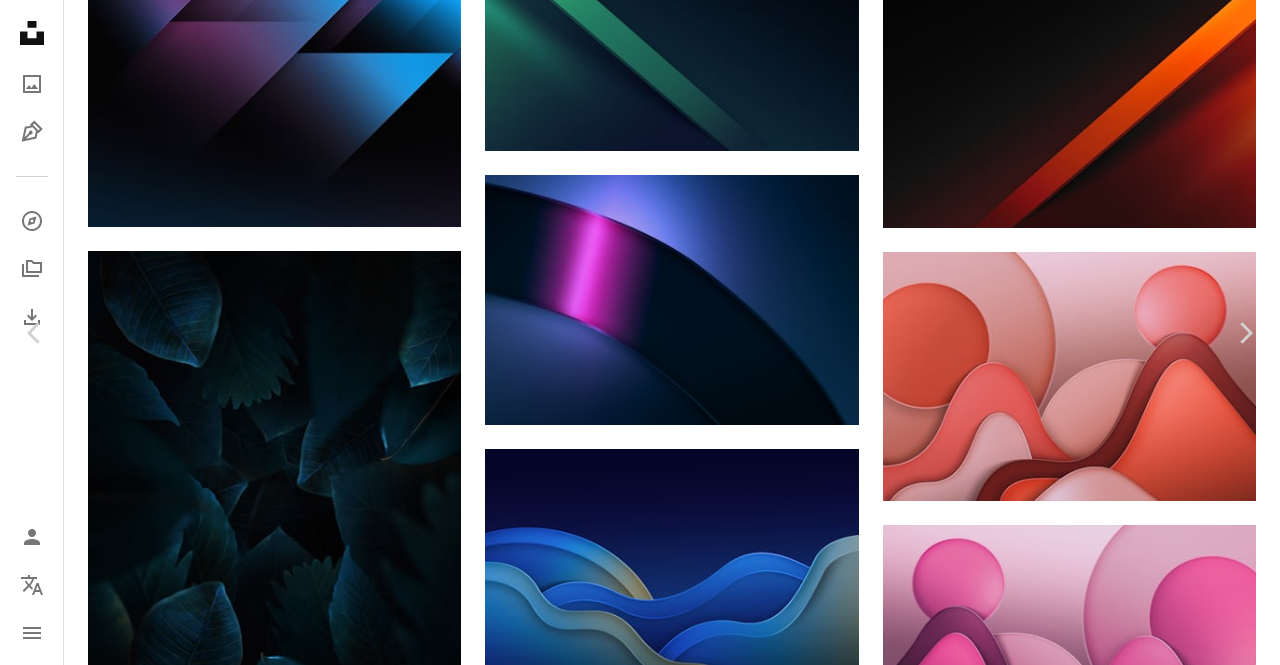 click on "Chevron down" 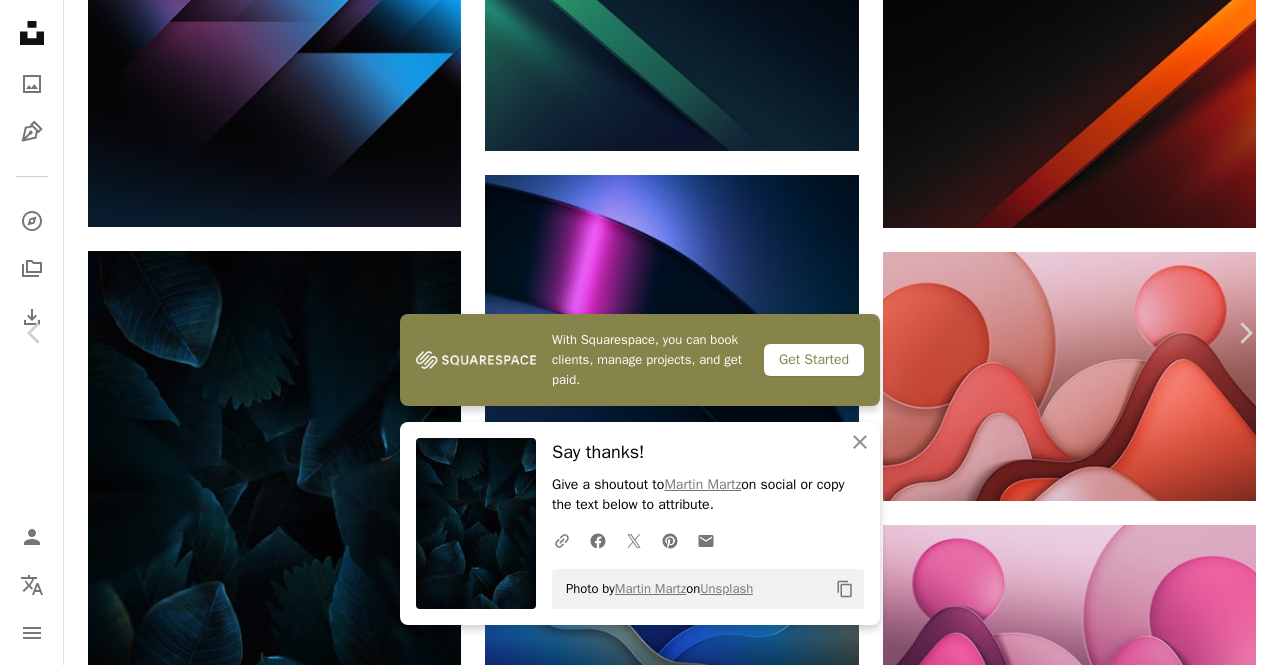 click on "Photo by [FIRST] [LAST] on Unsplash" at bounding box center [640, 3719] 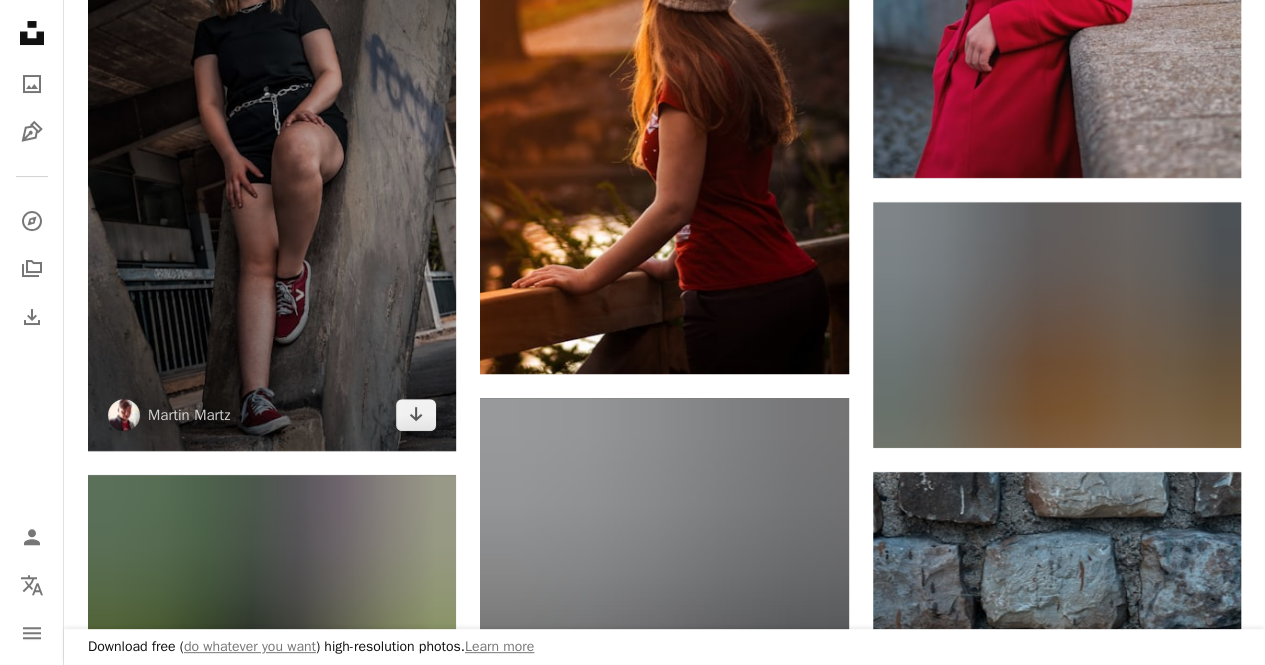scroll, scrollTop: 18983, scrollLeft: 0, axis: vertical 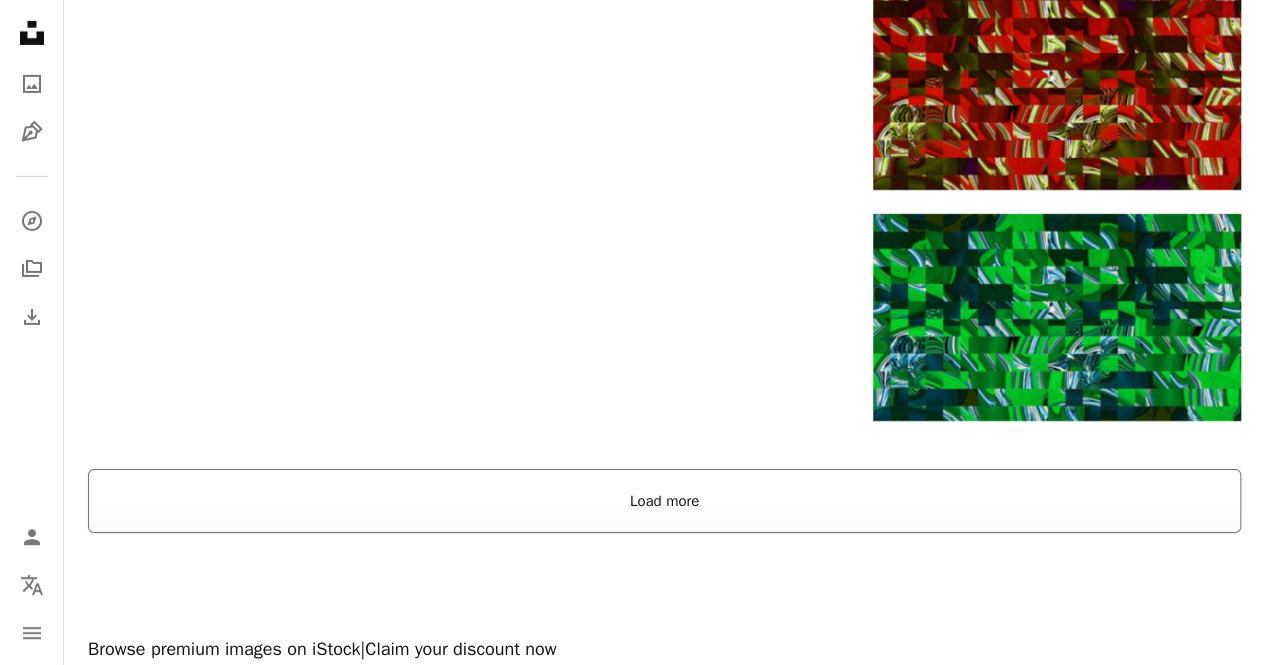 click on "Load more" at bounding box center (664, 501) 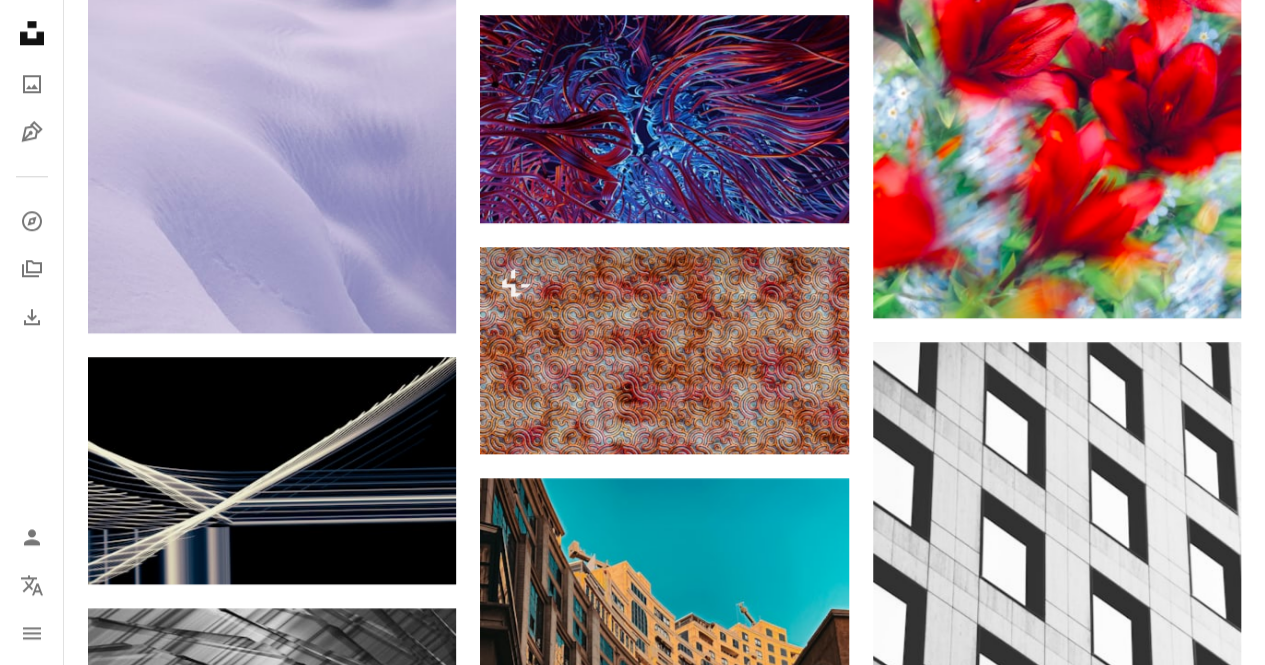 scroll, scrollTop: 42789, scrollLeft: 0, axis: vertical 